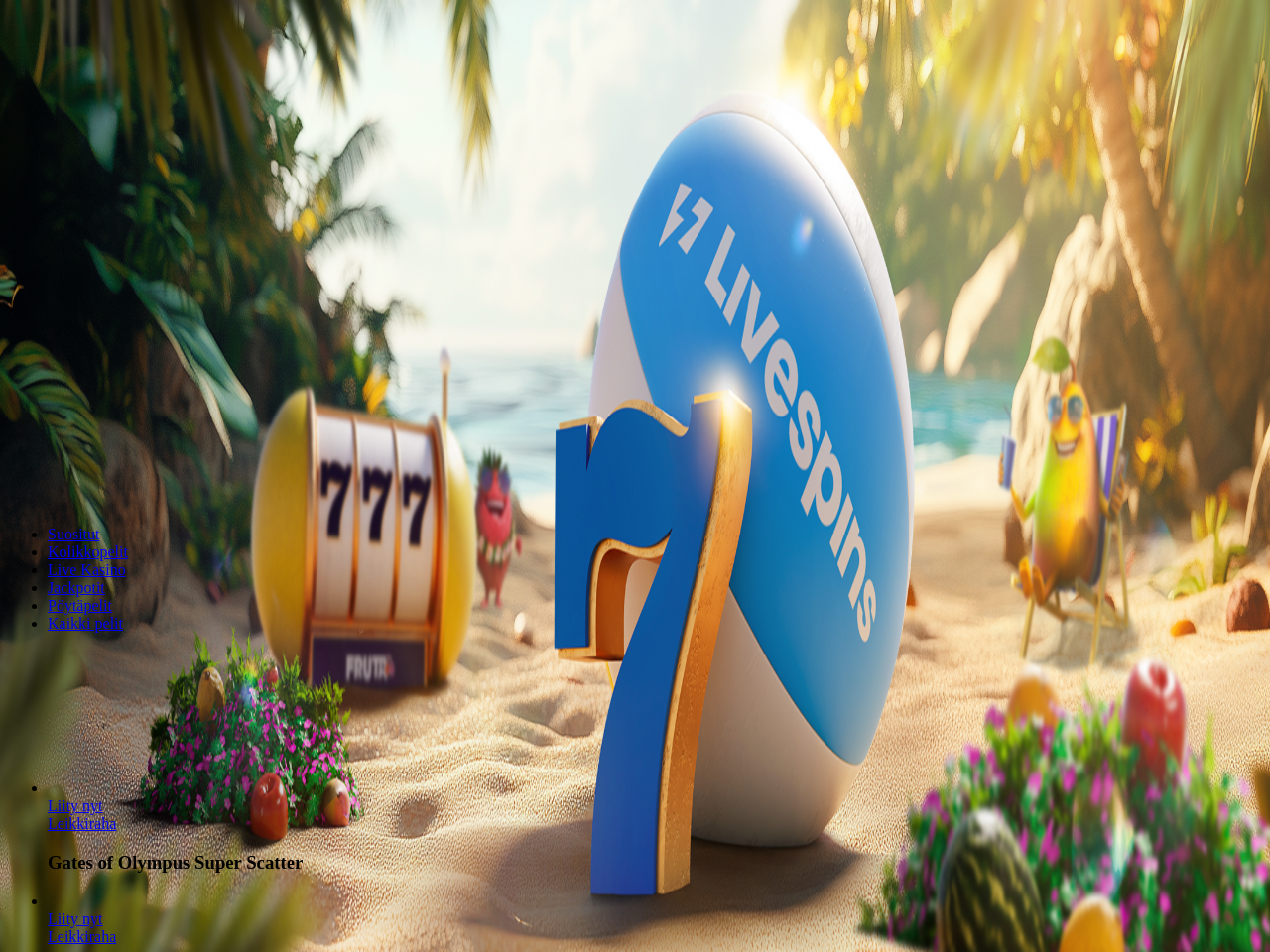 scroll, scrollTop: 0, scrollLeft: 0, axis: both 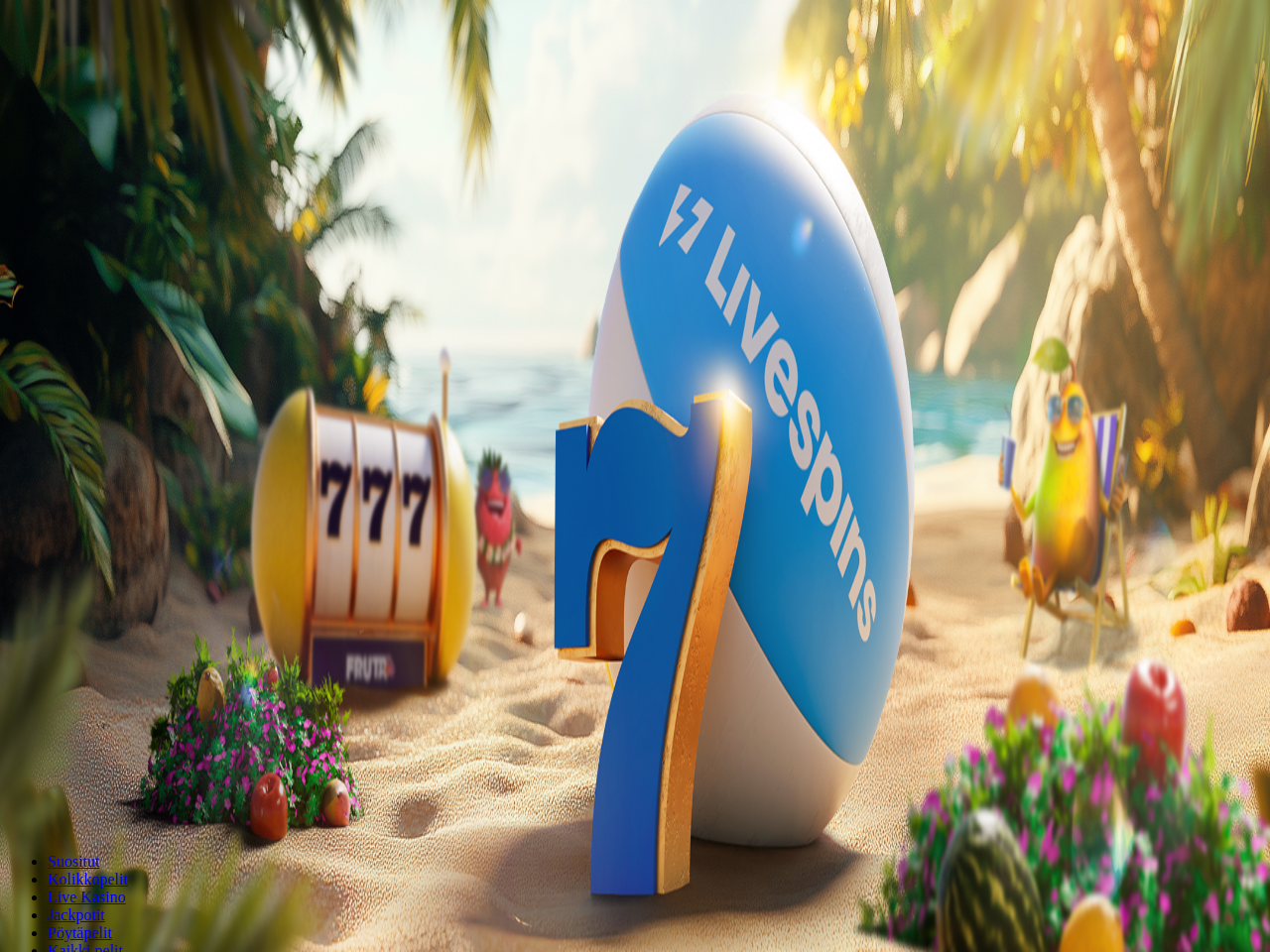 click on "***" at bounding box center (78, 464) 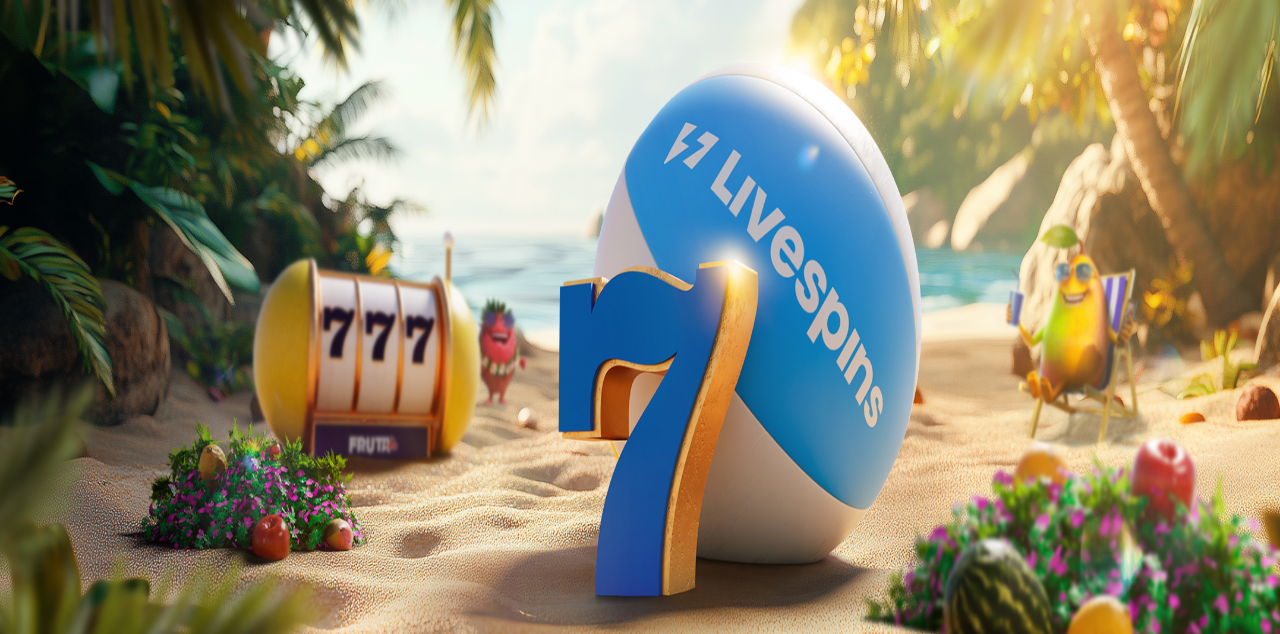 type on "*" 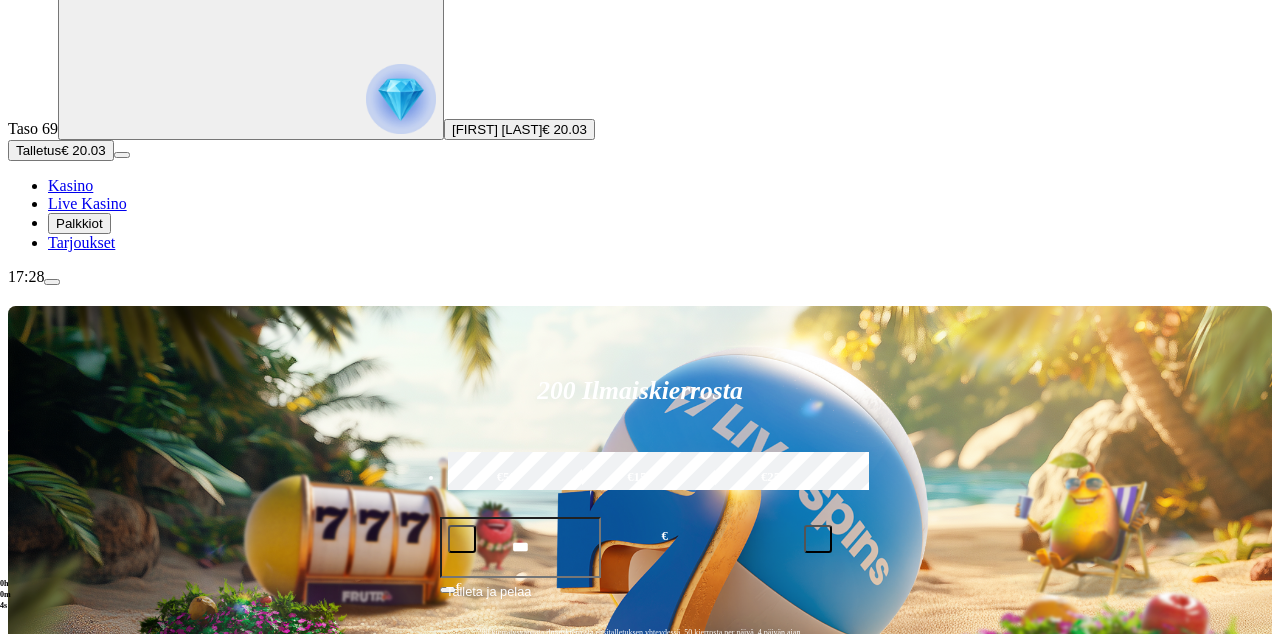 scroll, scrollTop: 90, scrollLeft: 0, axis: vertical 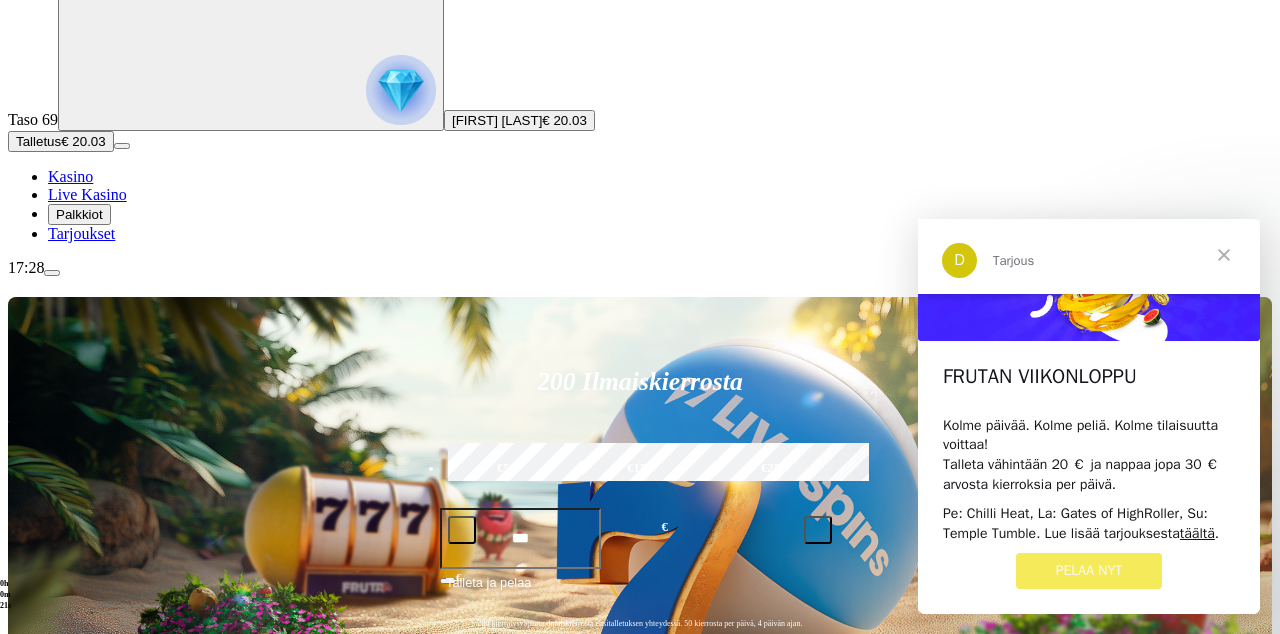 click at bounding box center [1224, 255] 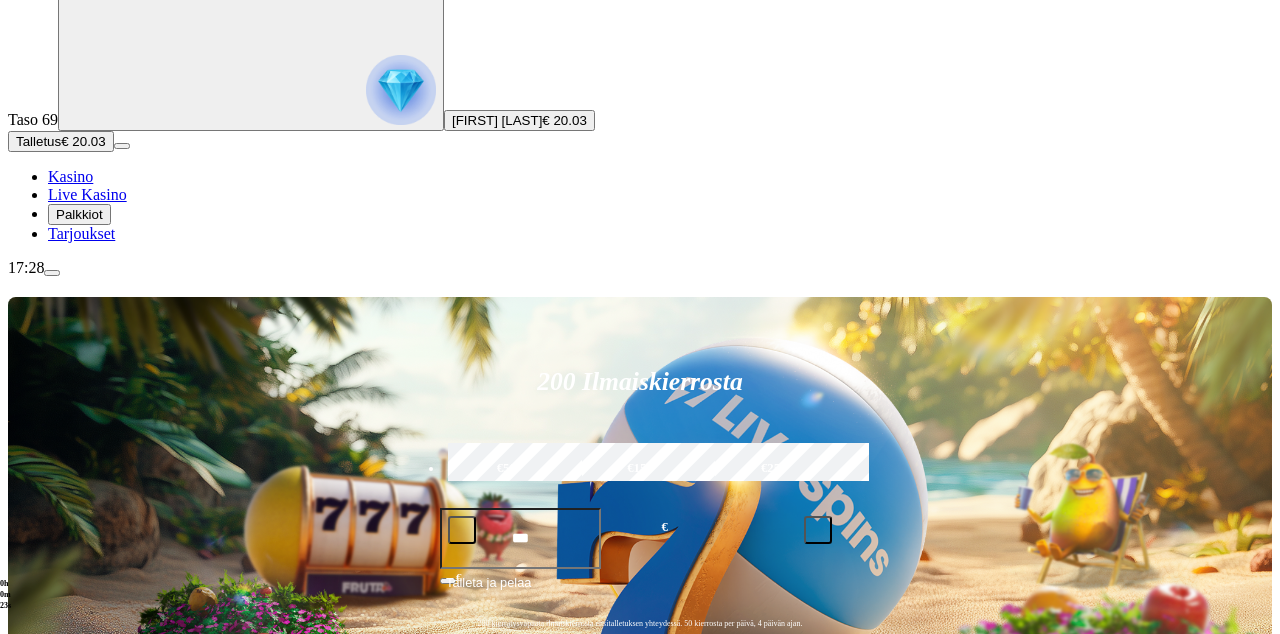 click on "Pelaa nyt" at bounding box center (-644, 1982) 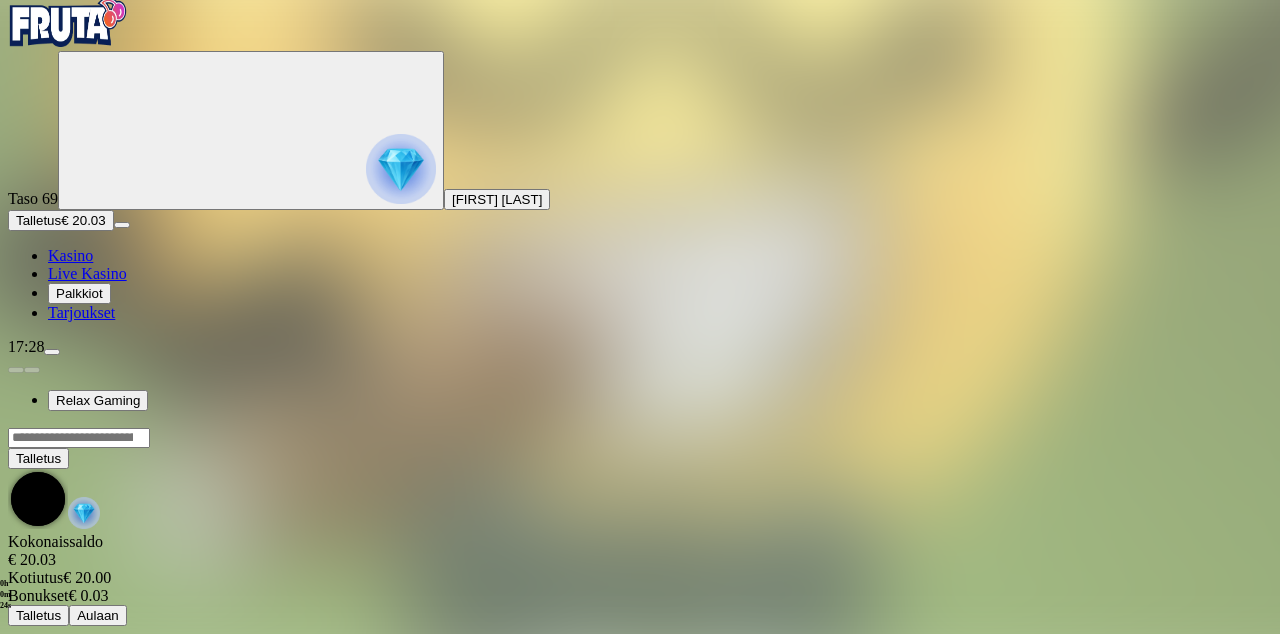 scroll, scrollTop: 0, scrollLeft: 0, axis: both 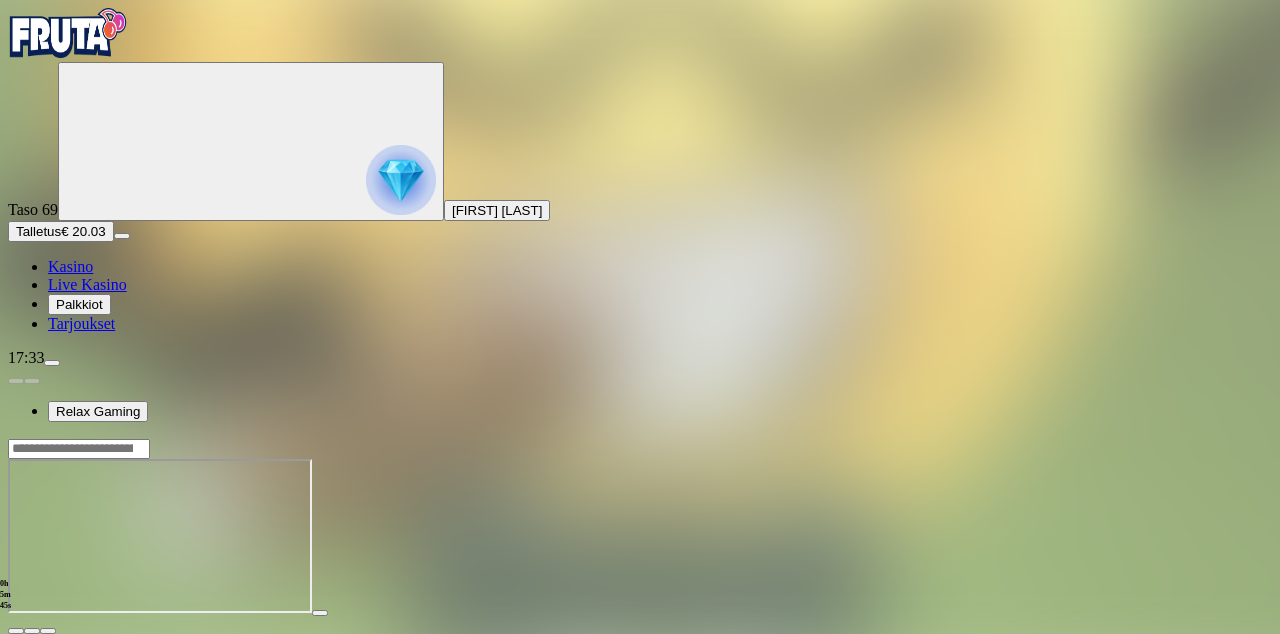 click at bounding box center (16, 631) 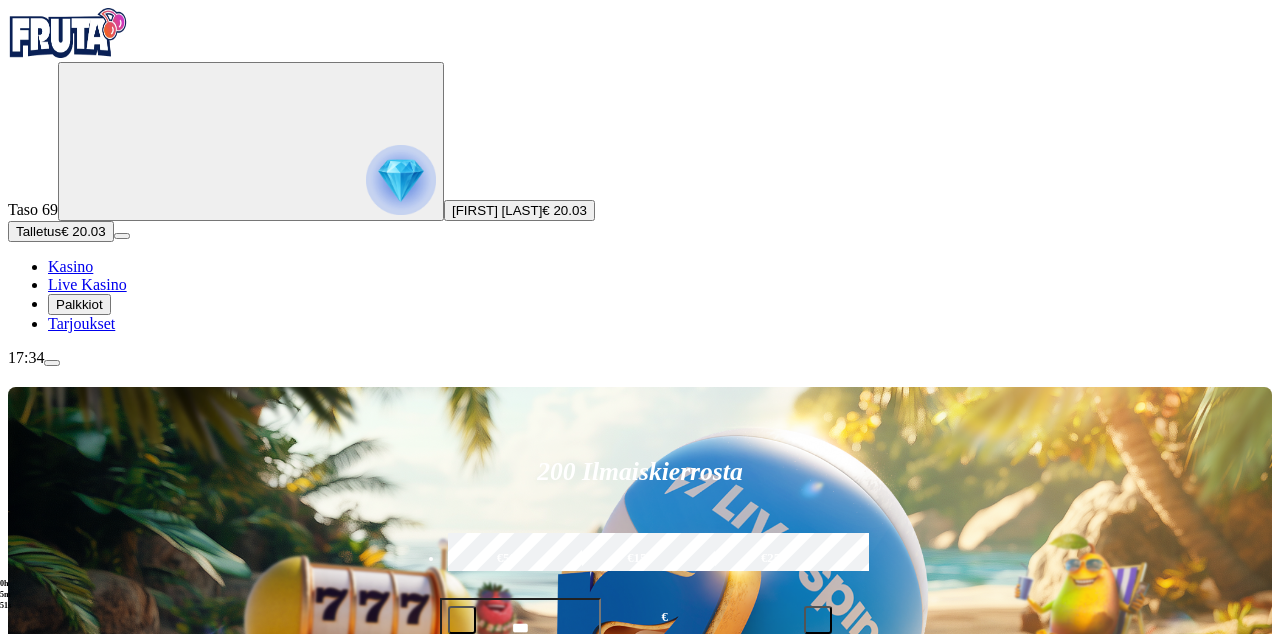 click at bounding box center (901, 899) 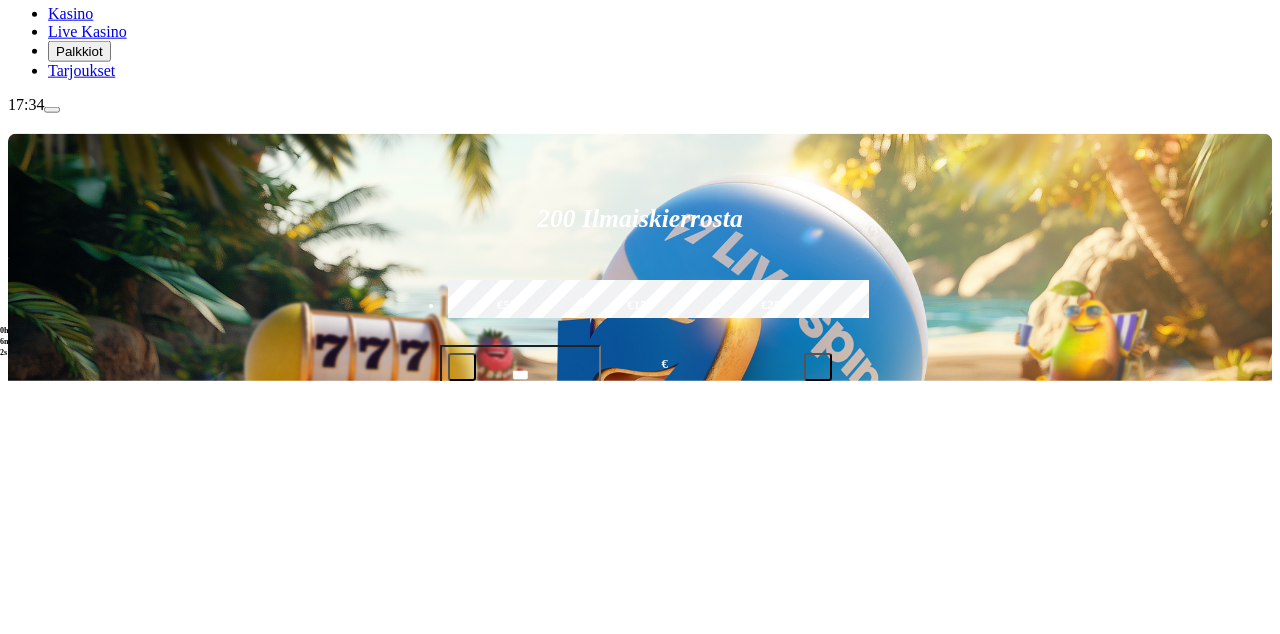 scroll, scrollTop: 369, scrollLeft: 0, axis: vertical 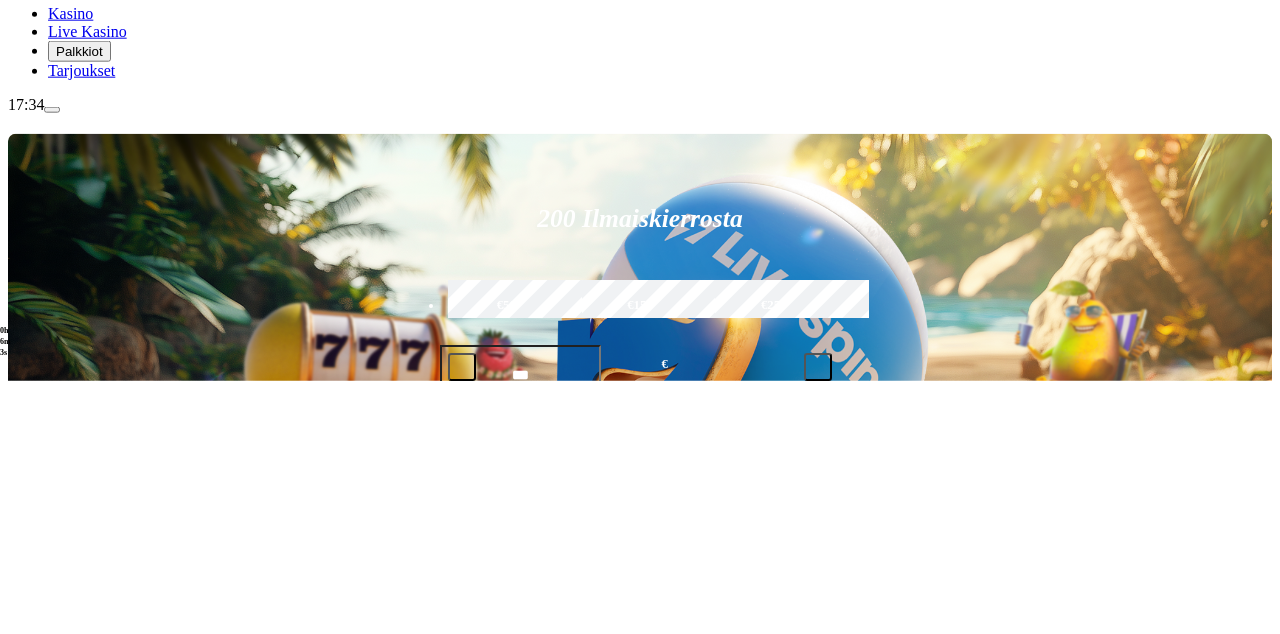 type on "*******" 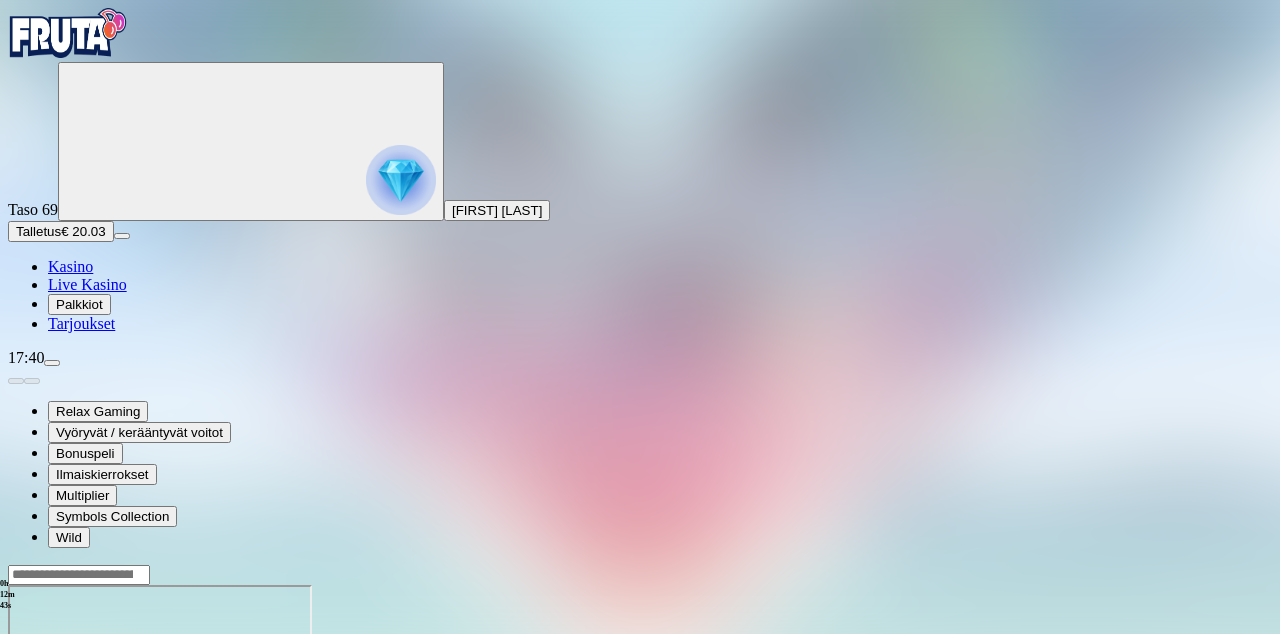click at bounding box center (16, 757) 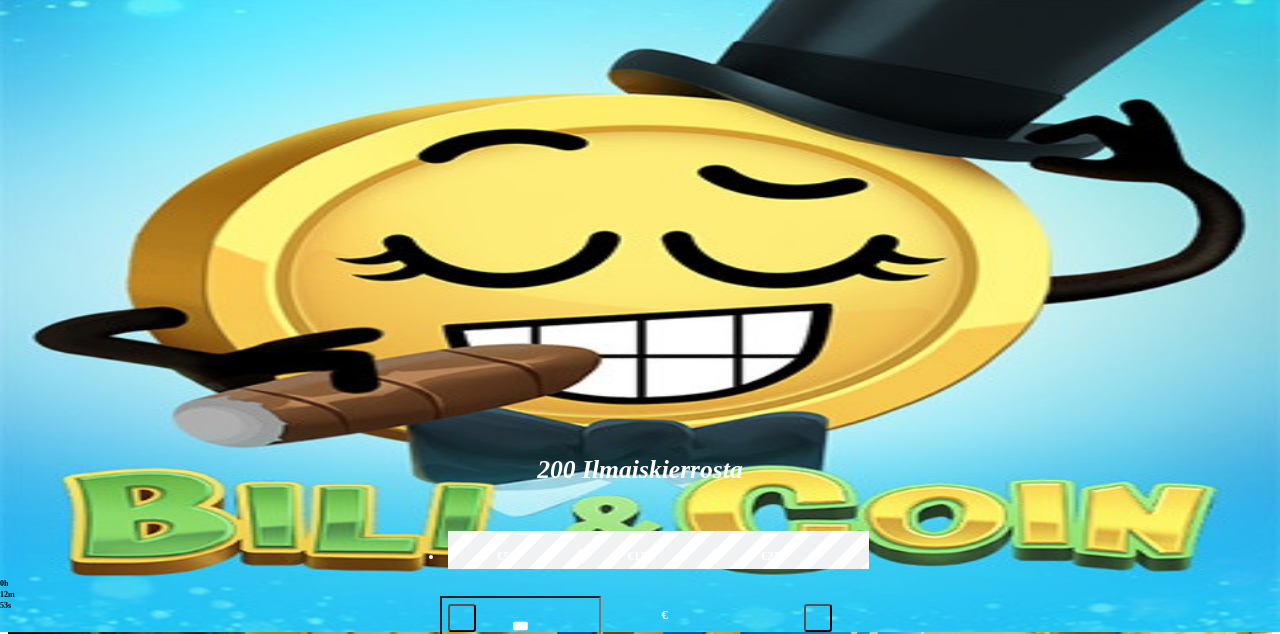 scroll, scrollTop: 0, scrollLeft: 0, axis: both 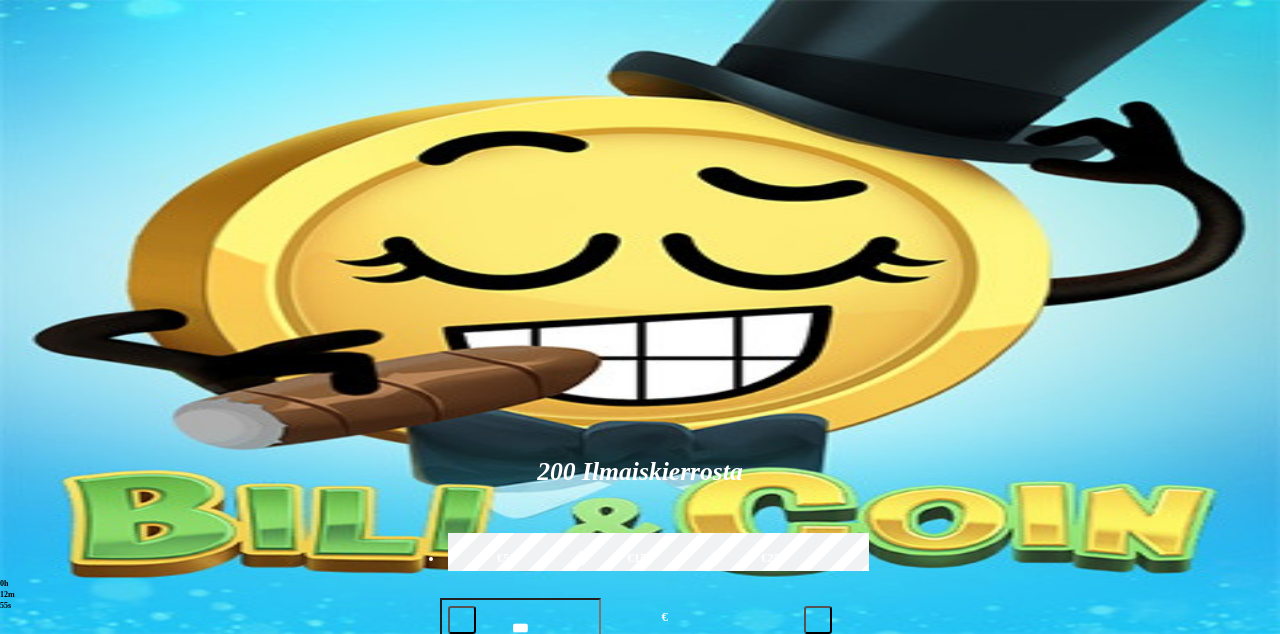 click at bounding box center (901, 899) 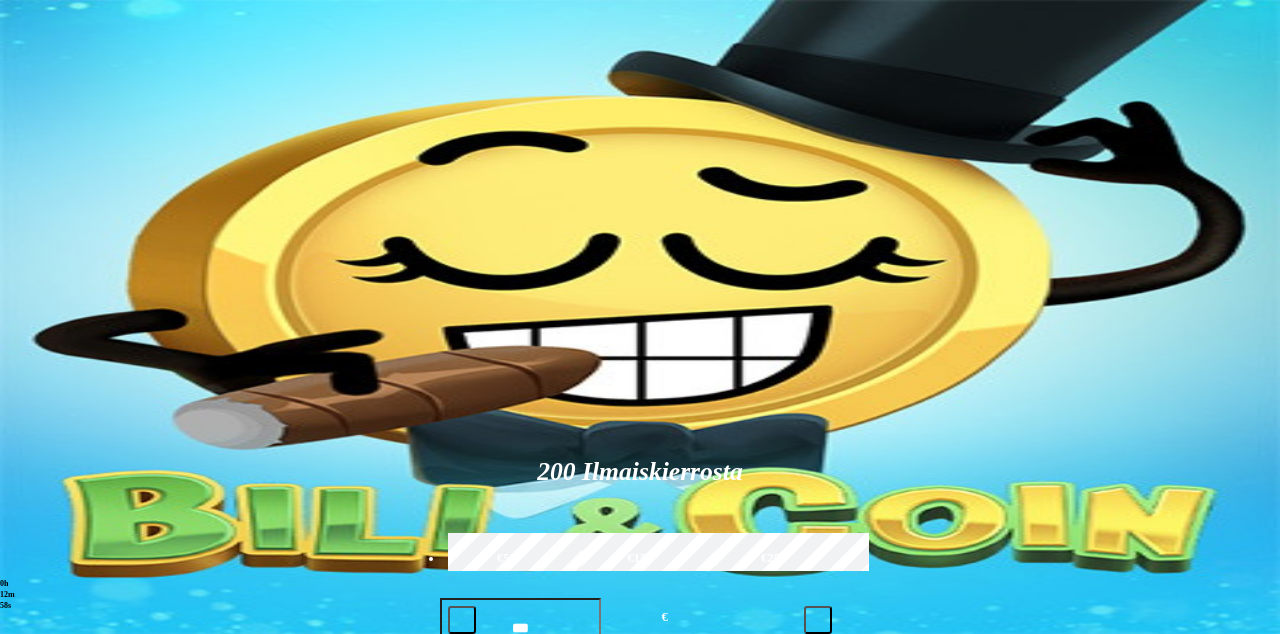 click on "Suositut Kolikkopelit Live Kasino Jackpotit Pöytäpelit Kaikki pelit" at bounding box center (640, 899) 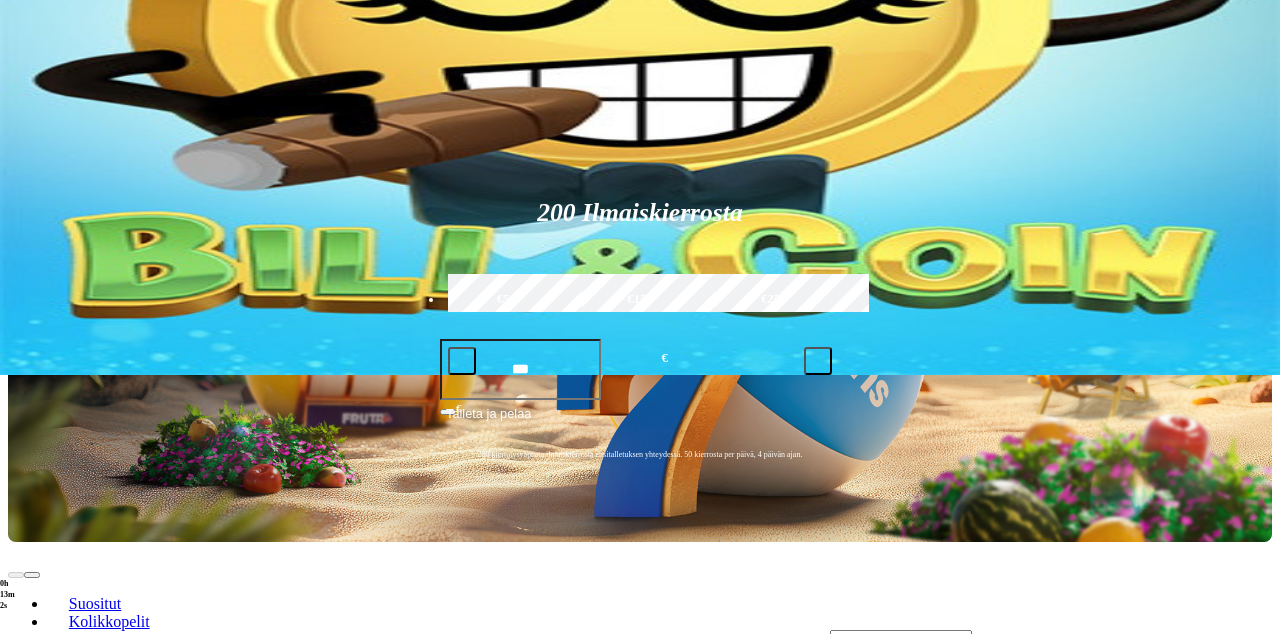 scroll, scrollTop: 260, scrollLeft: 0, axis: vertical 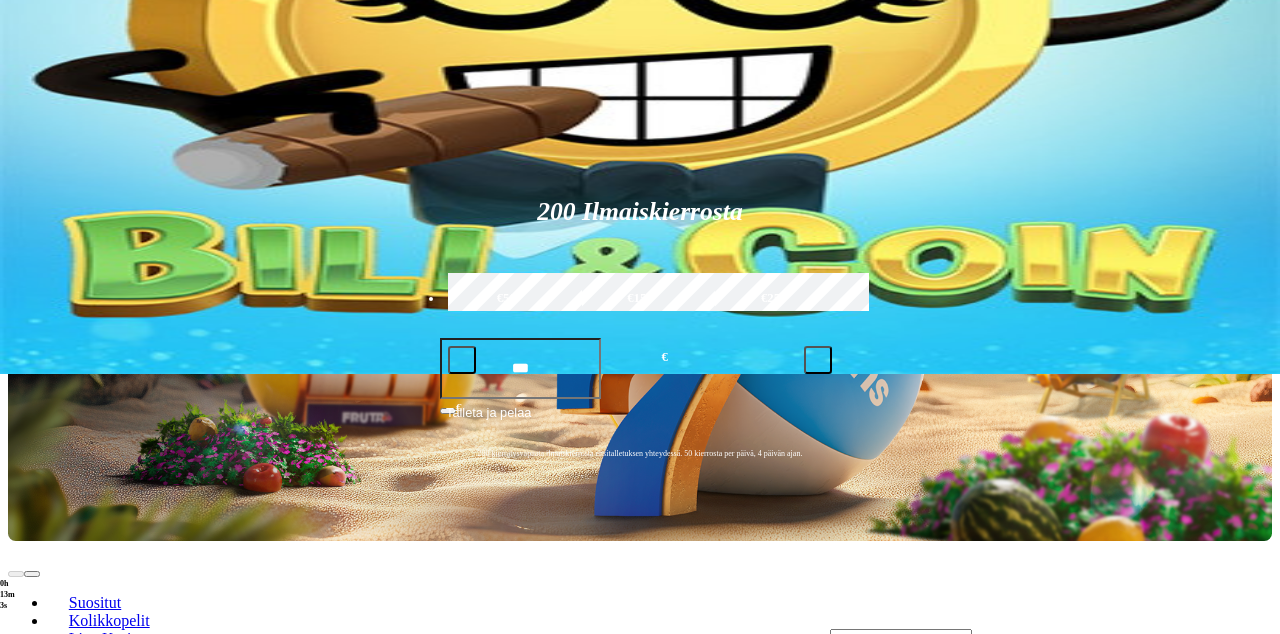 click at bounding box center (-716, 1535) 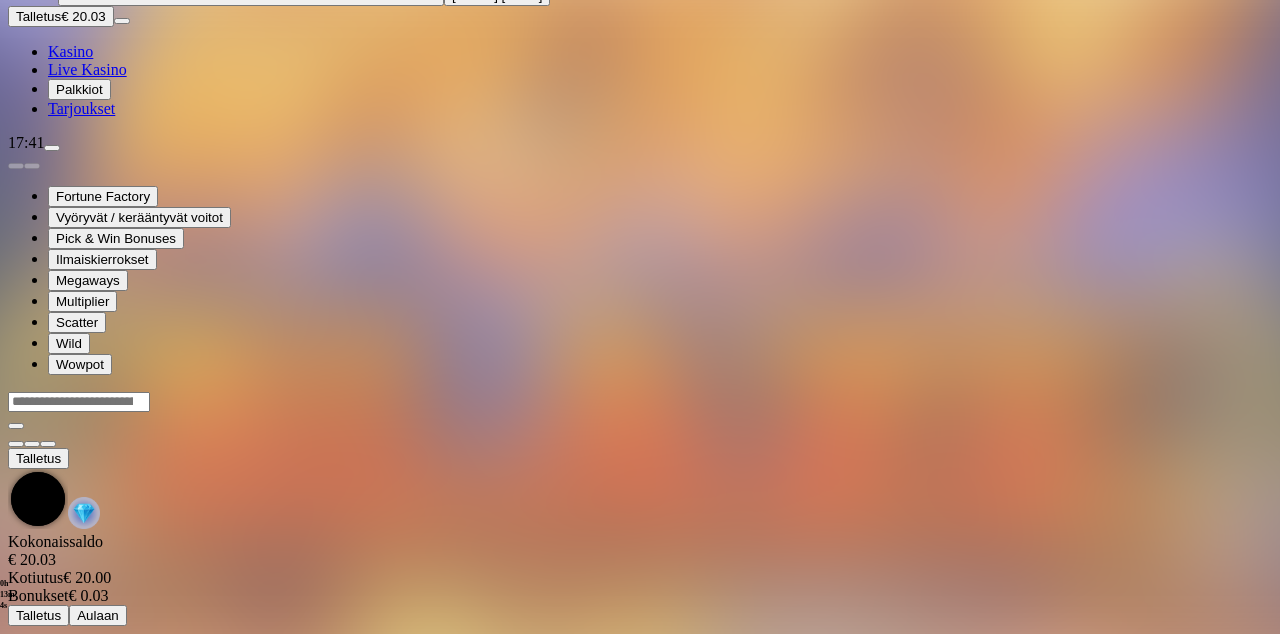 scroll, scrollTop: 0, scrollLeft: 0, axis: both 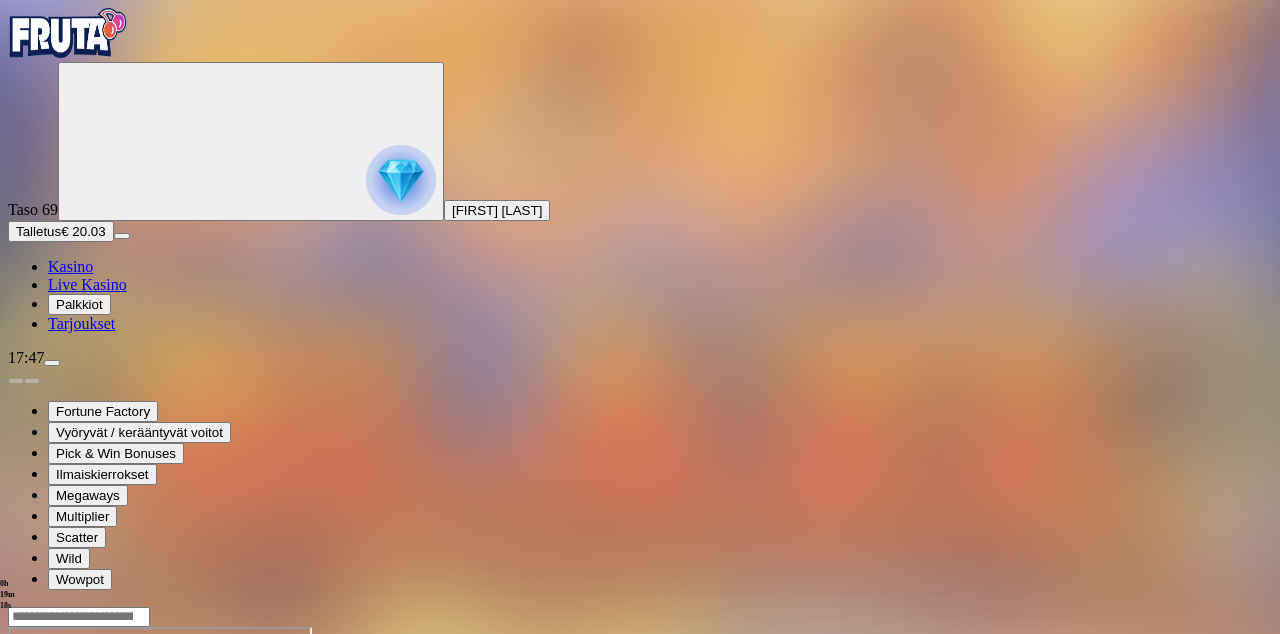 click at bounding box center (640, 794) 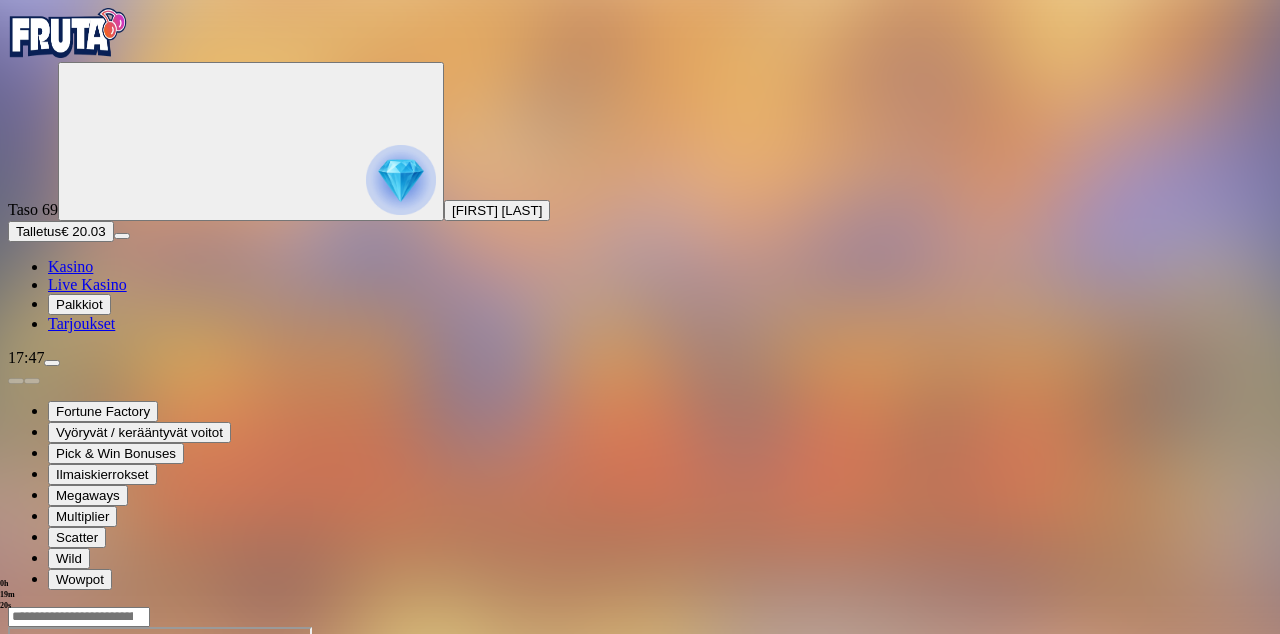 click at bounding box center (48, 799) 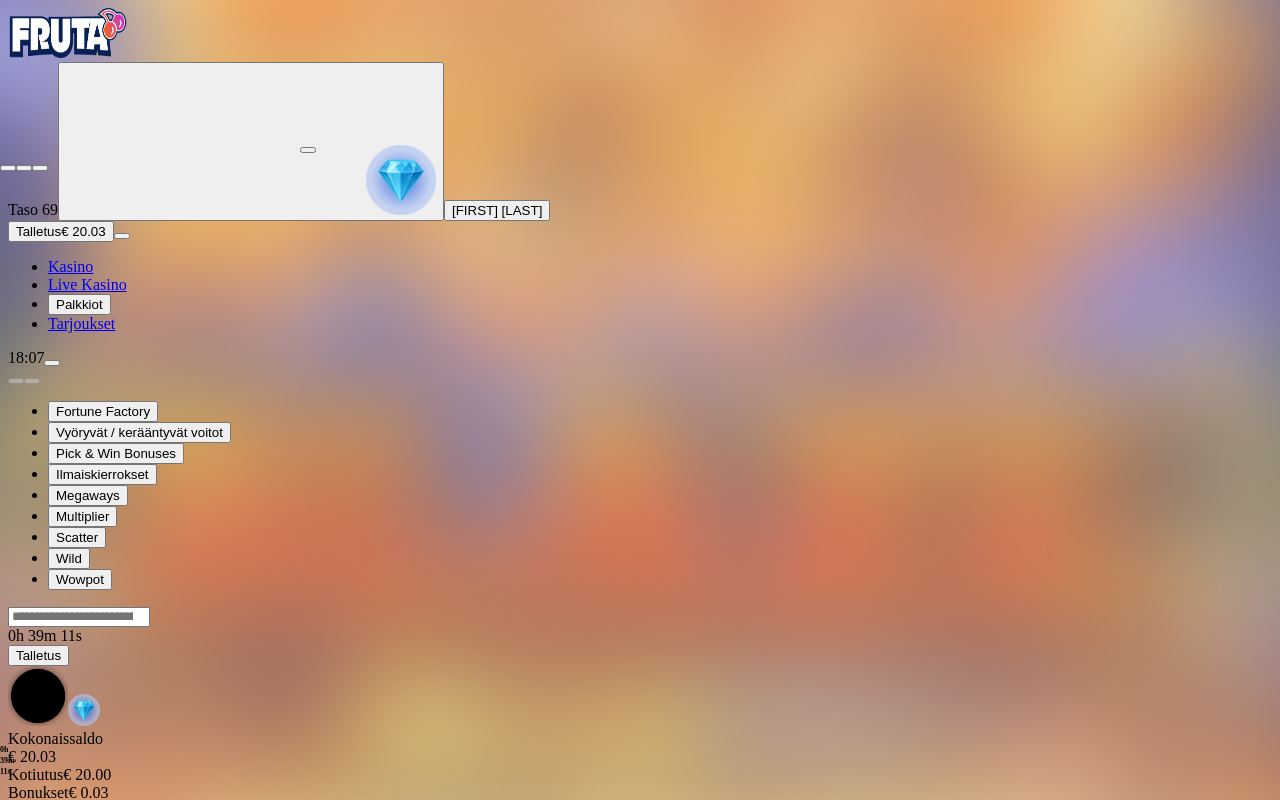 click at bounding box center [40, 168] 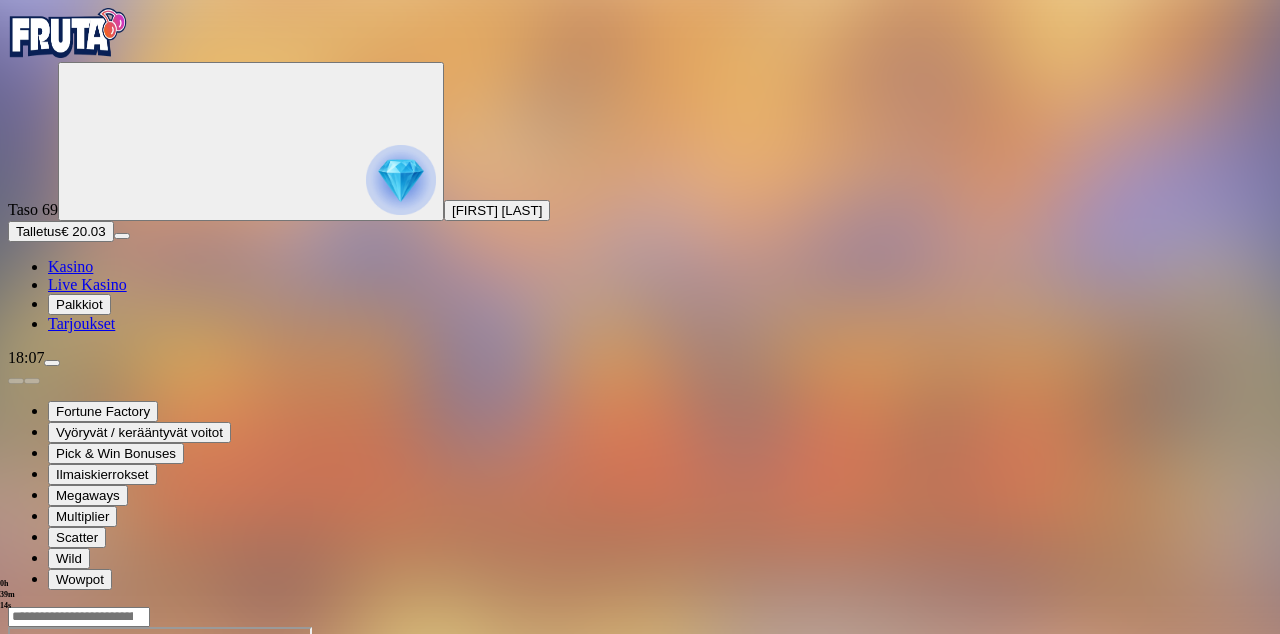 click at bounding box center [16, 799] 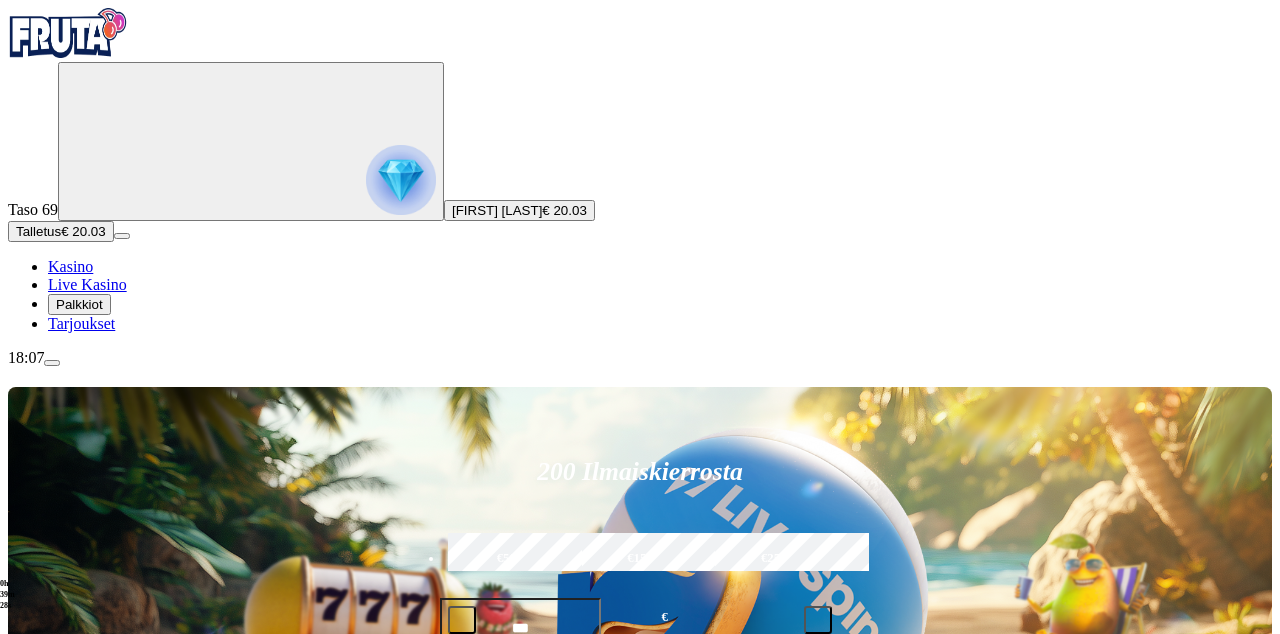 click on "Pelaa nyt" at bounding box center [-687, 2072] 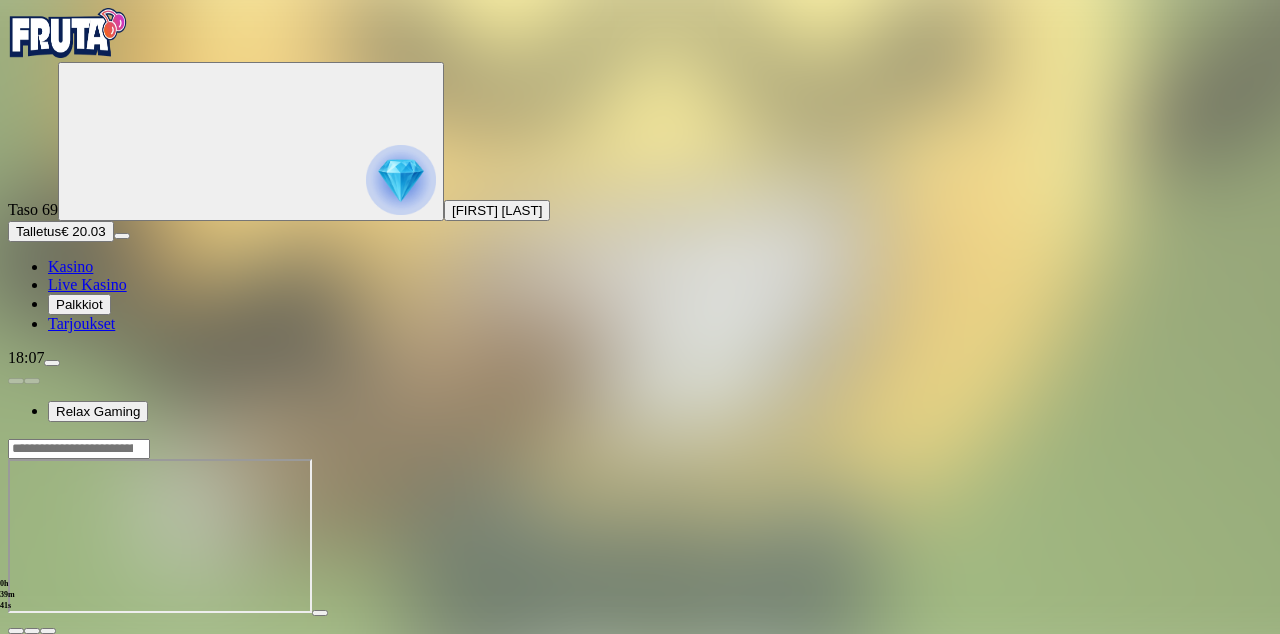 click at bounding box center (16, 631) 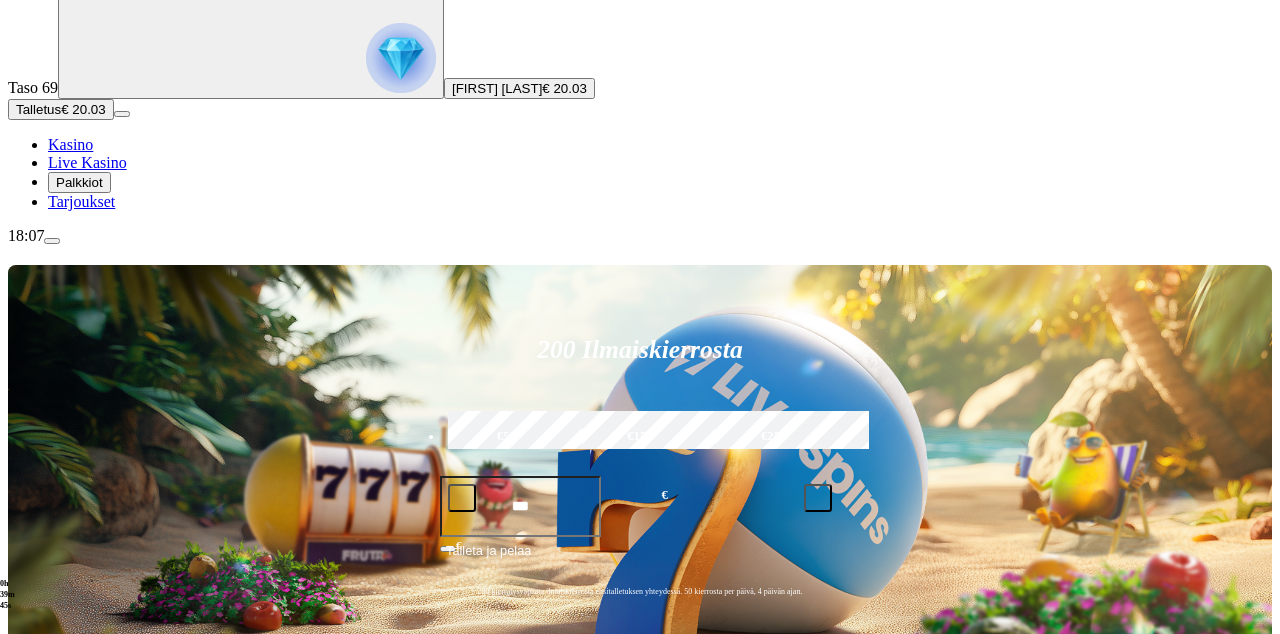scroll, scrollTop: 128, scrollLeft: 0, axis: vertical 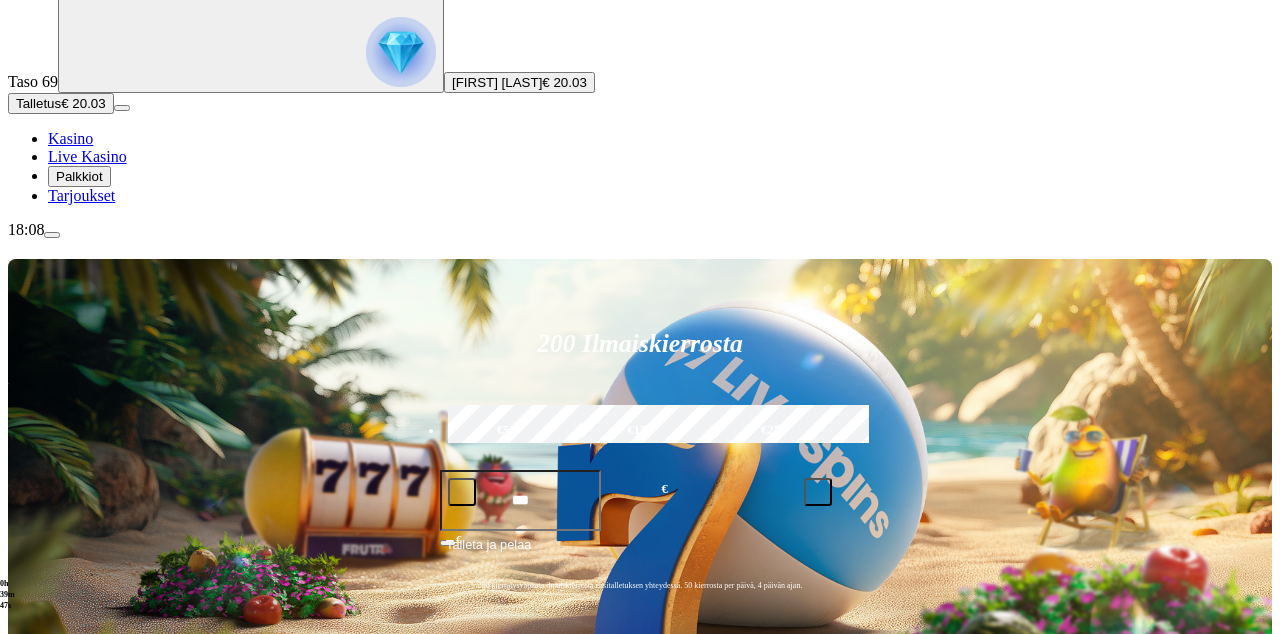 click on "Pelaa nyt" at bounding box center (77, 1085) 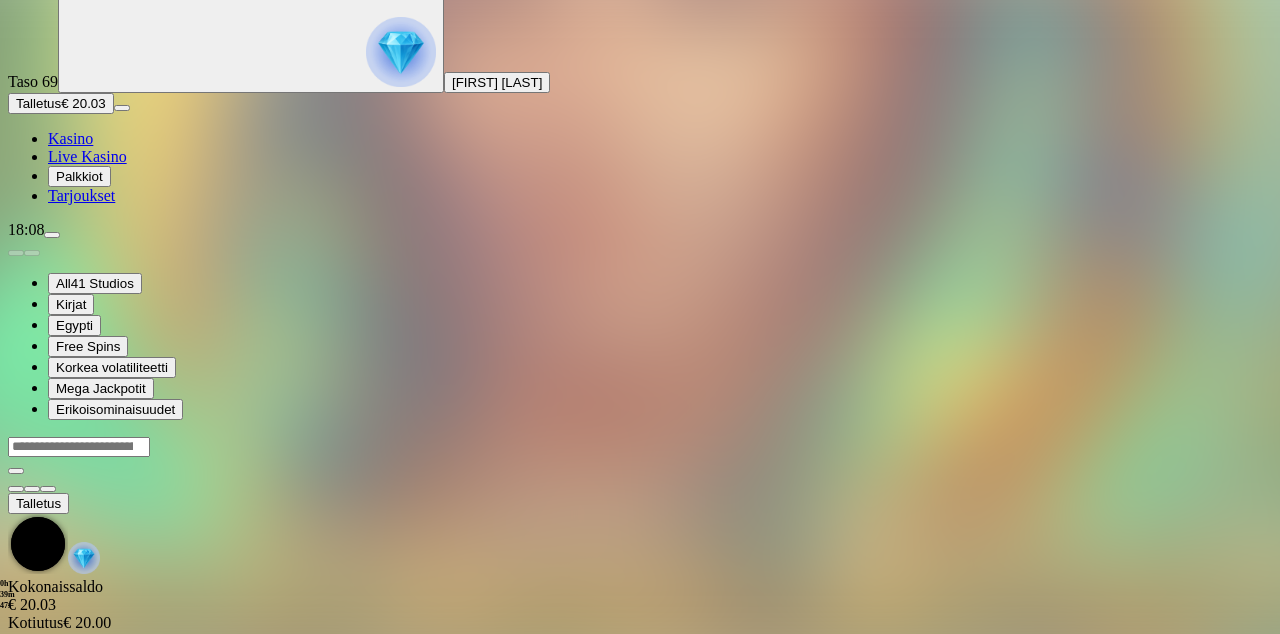 scroll, scrollTop: 0, scrollLeft: 0, axis: both 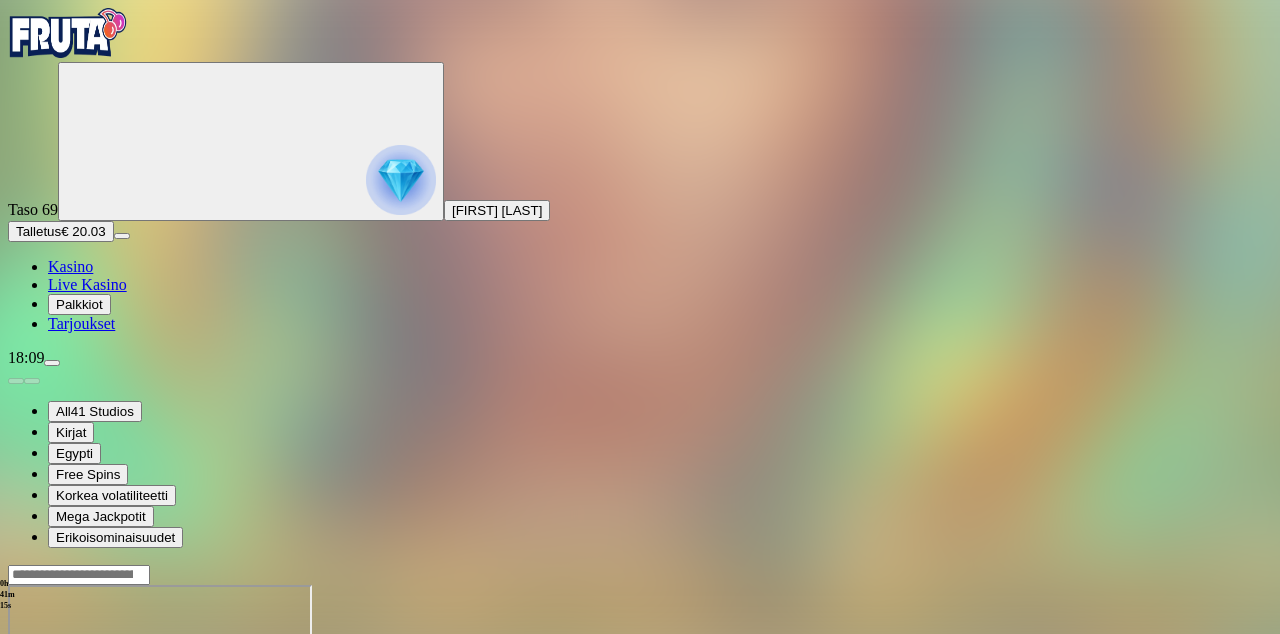 click at bounding box center [16, 757] 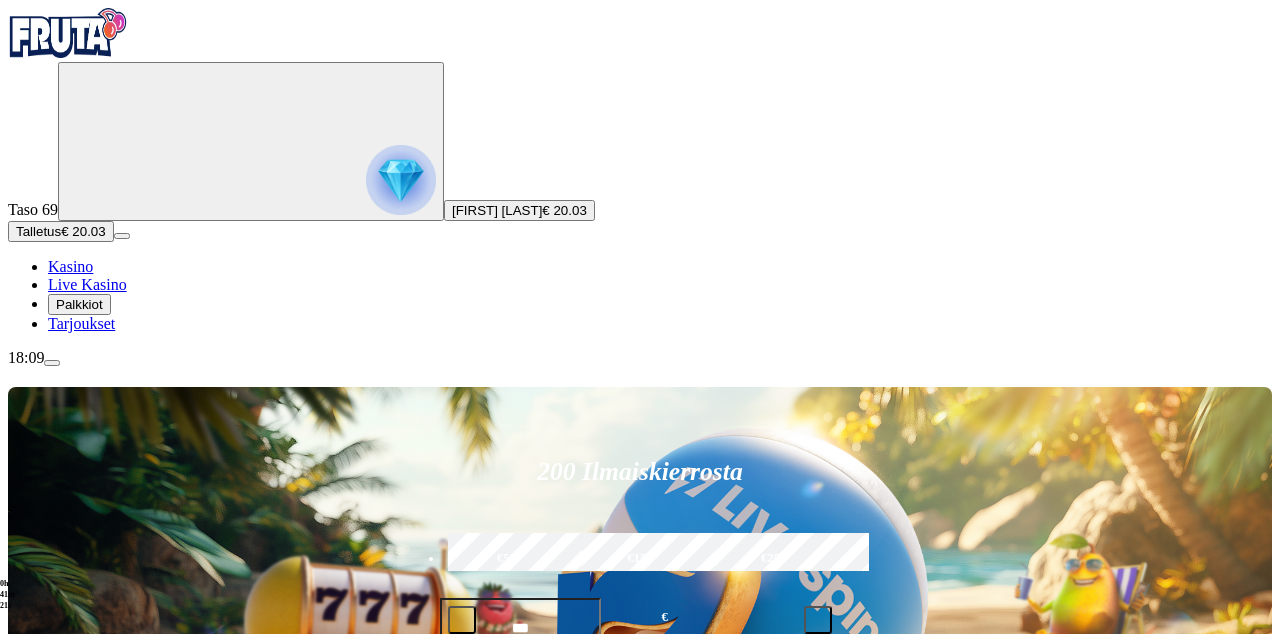 click at bounding box center [401, 180] 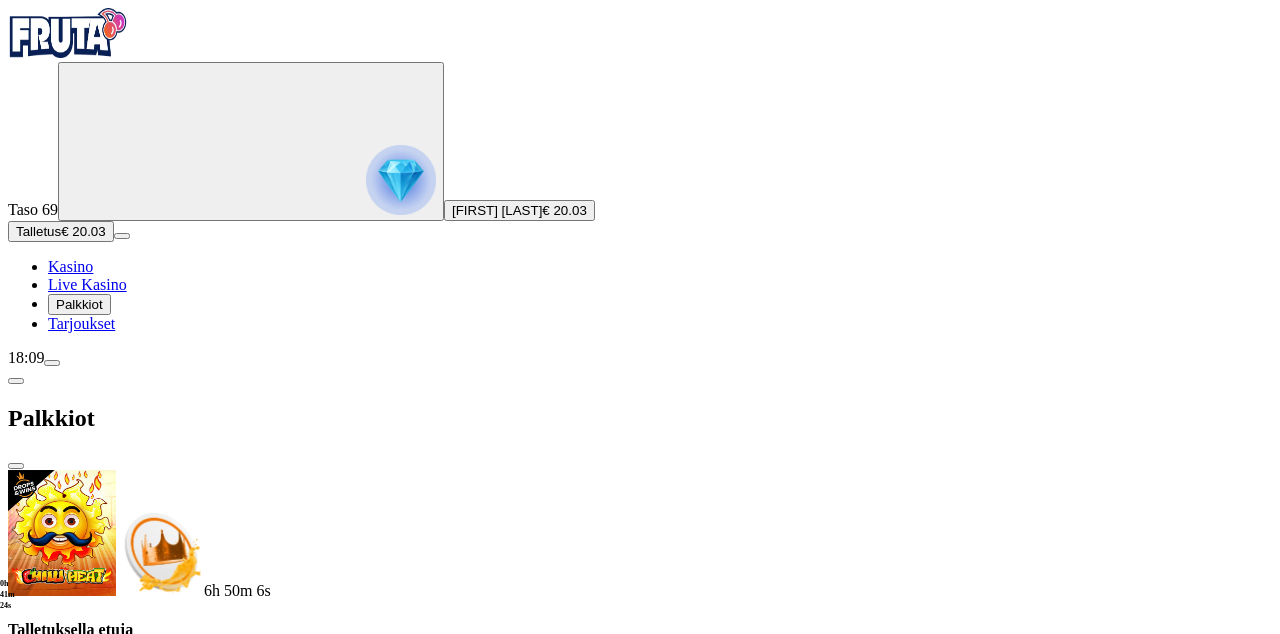 scroll, scrollTop: 154, scrollLeft: 0, axis: vertical 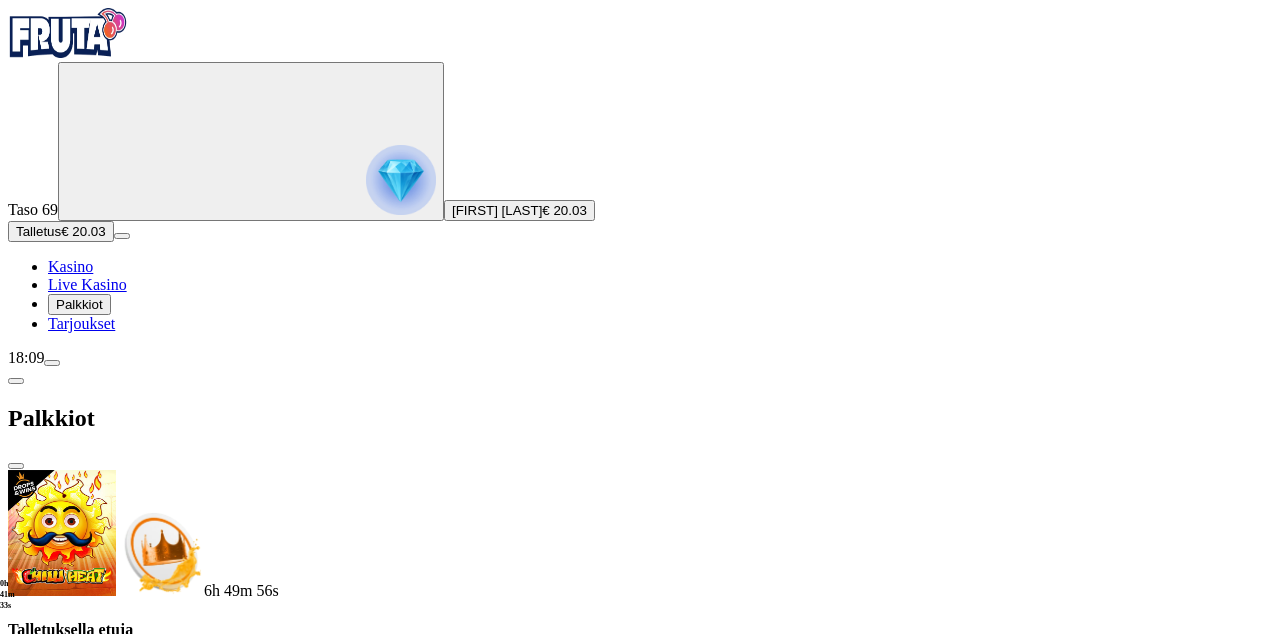 click at bounding box center [16, 466] 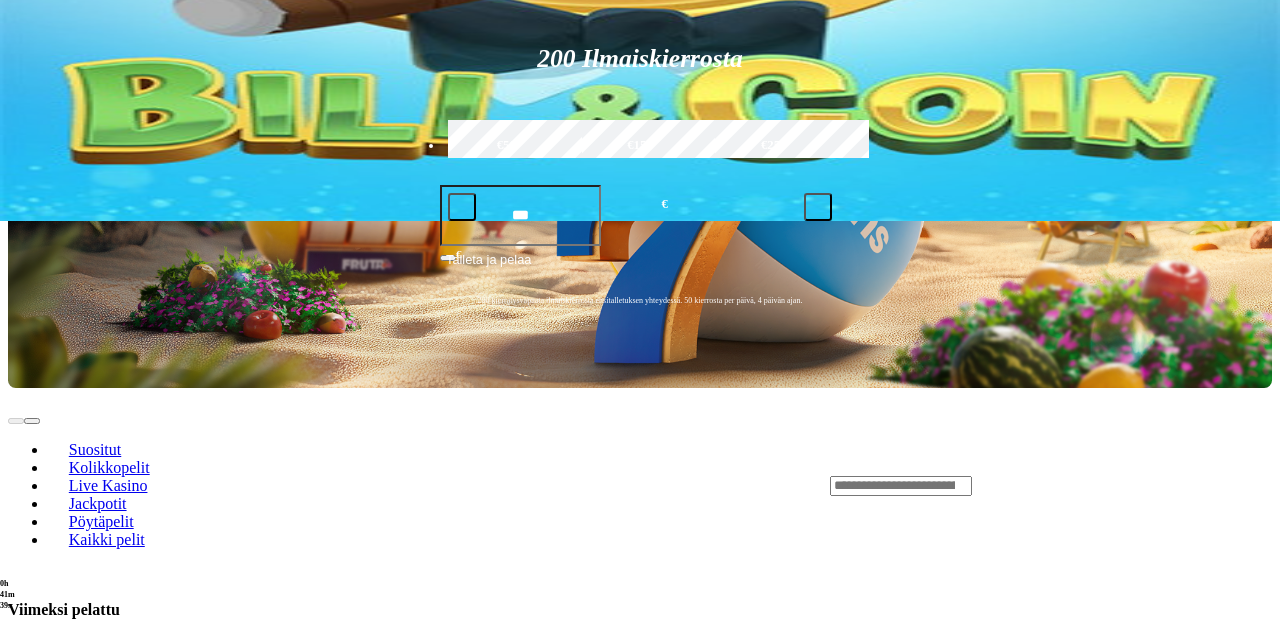 scroll, scrollTop: 0, scrollLeft: 0, axis: both 